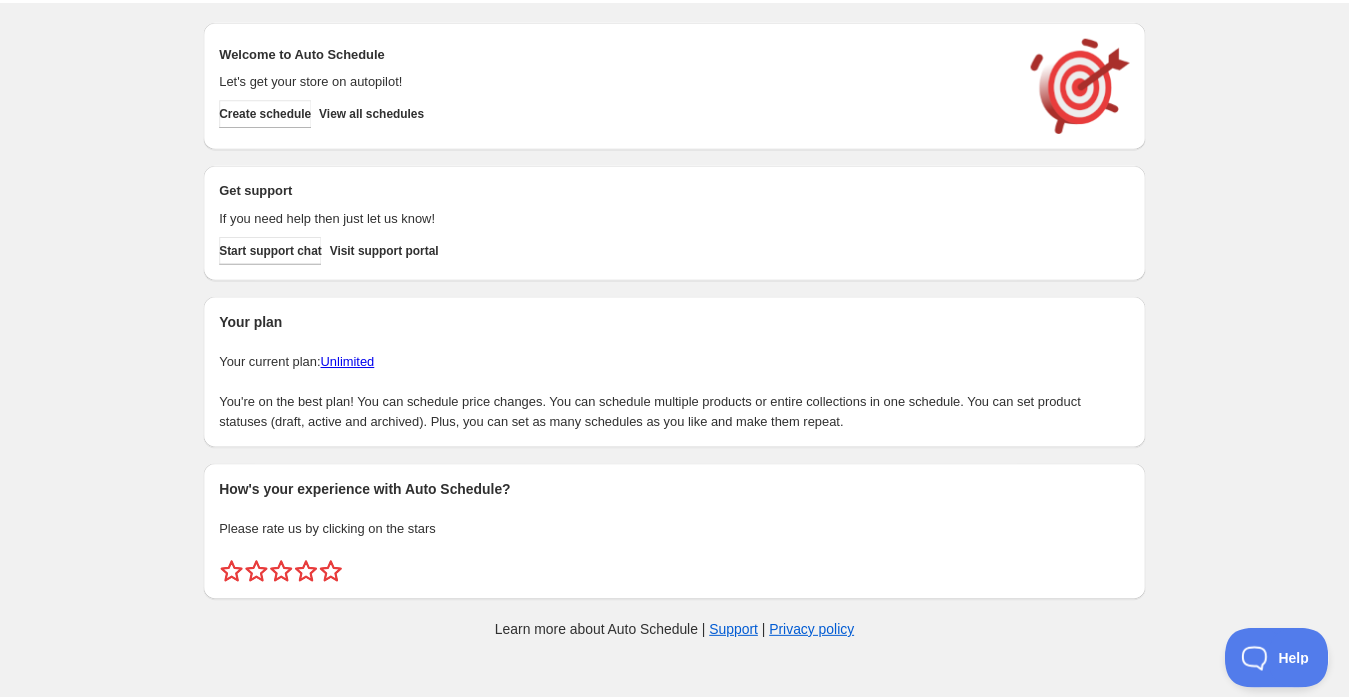 scroll, scrollTop: 0, scrollLeft: 0, axis: both 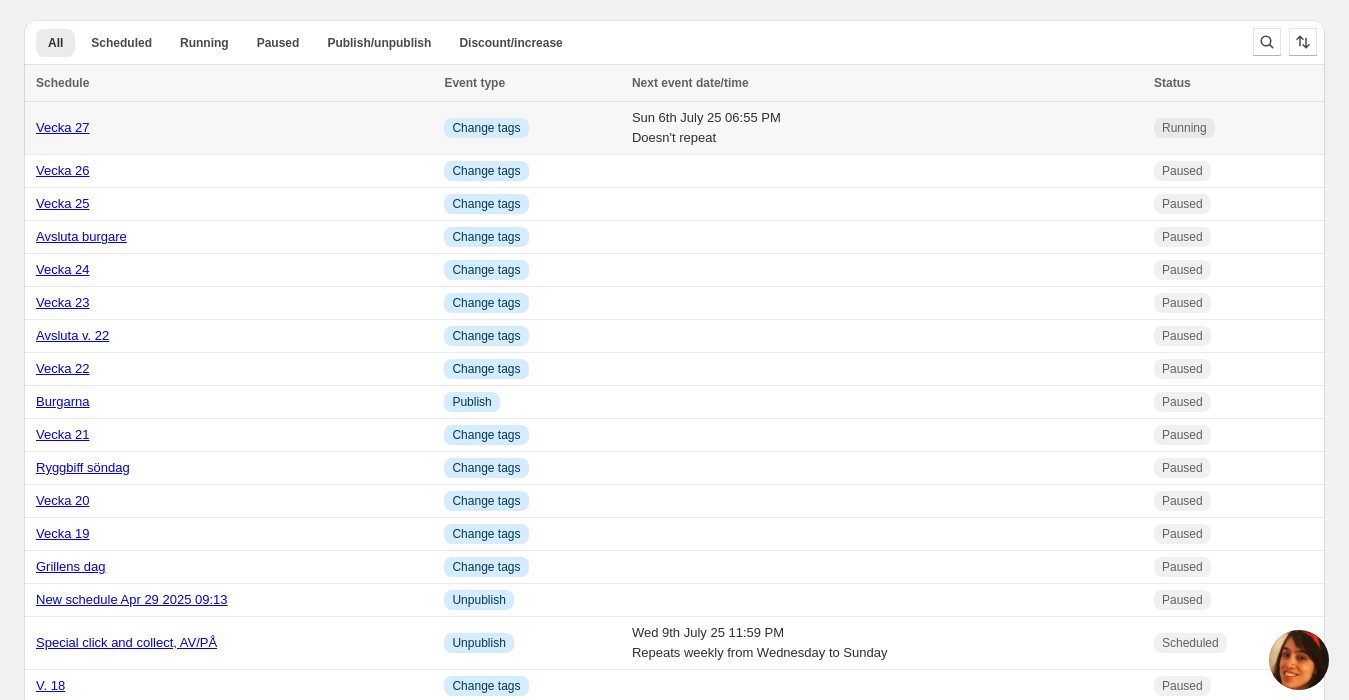 click on "Vecka 27" at bounding box center (234, 128) 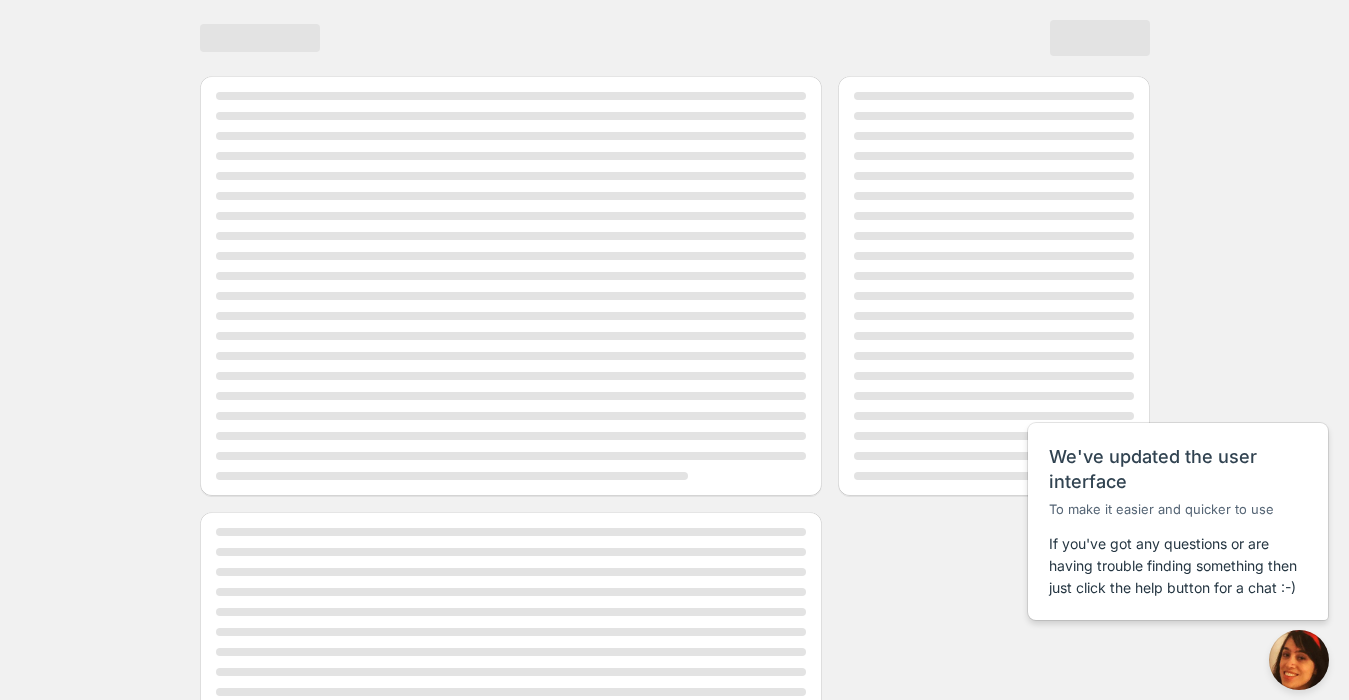 scroll, scrollTop: 0, scrollLeft: 0, axis: both 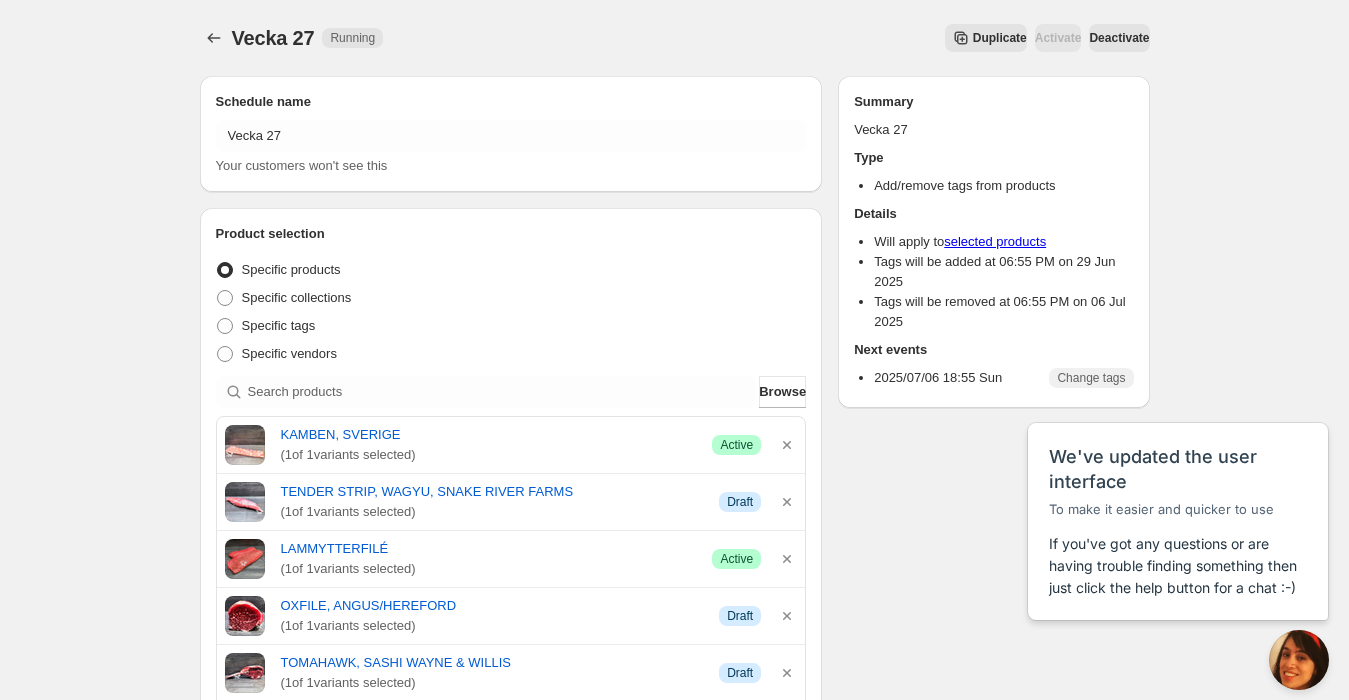 click on "Duplicate" at bounding box center [1000, 38] 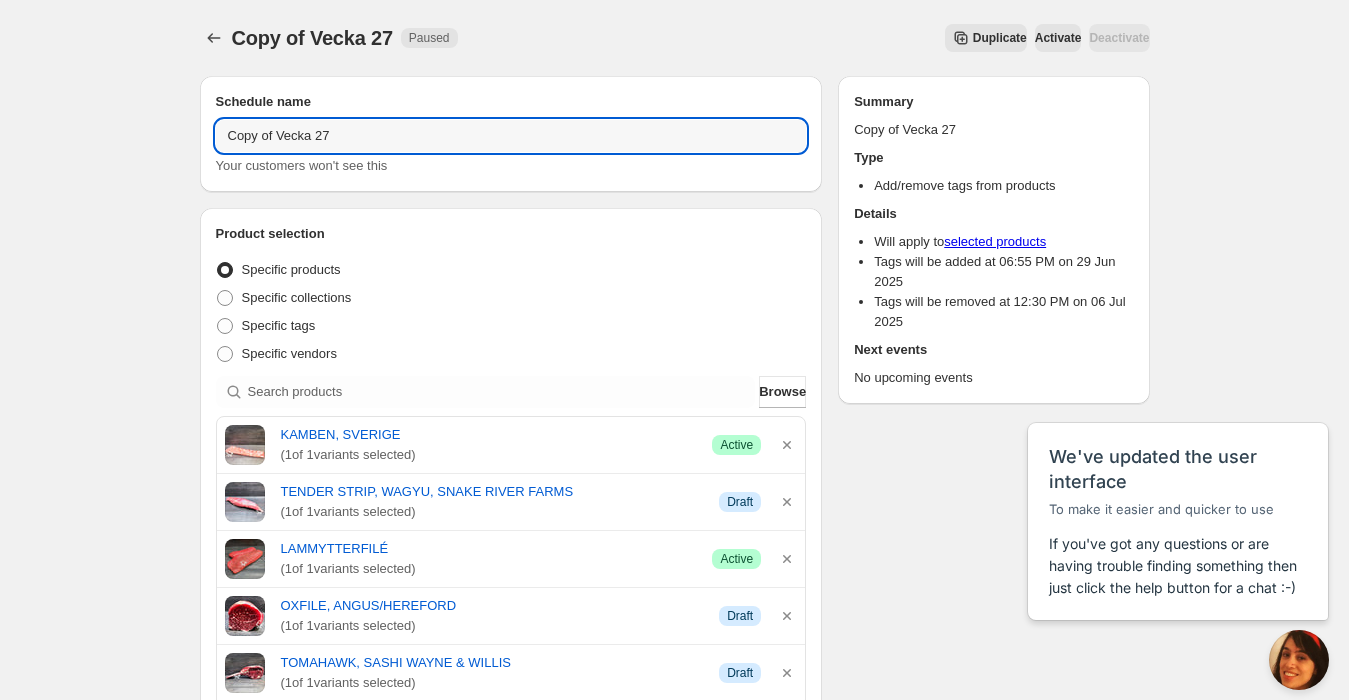 drag, startPoint x: 273, startPoint y: 135, endPoint x: 119, endPoint y: 136, distance: 154.00325 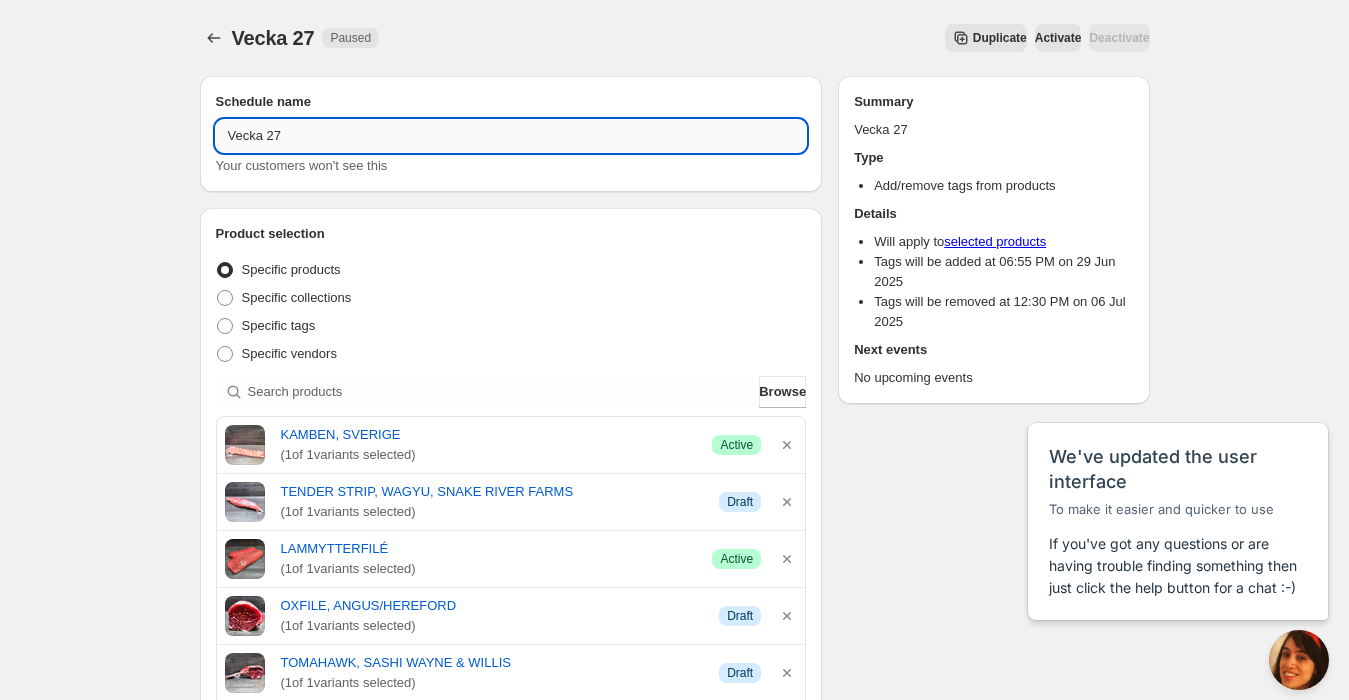 click on "Vecka 27" at bounding box center [511, 136] 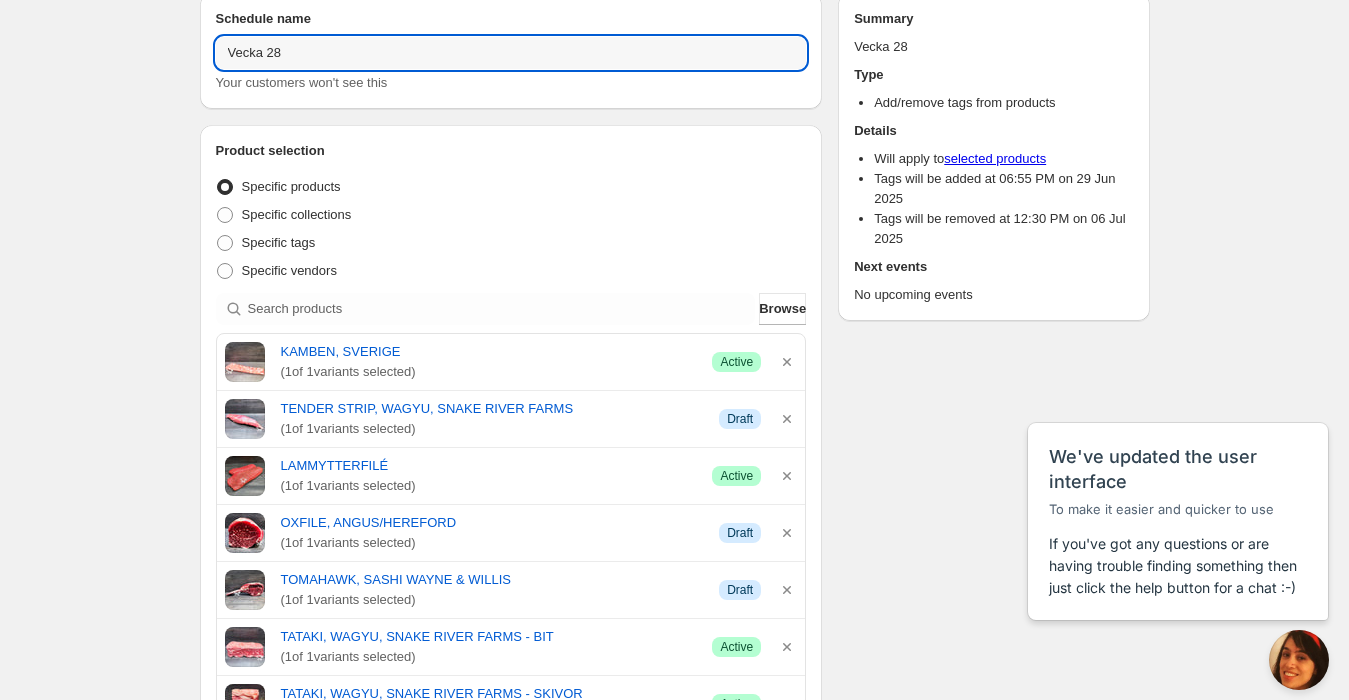 scroll, scrollTop: 111, scrollLeft: 0, axis: vertical 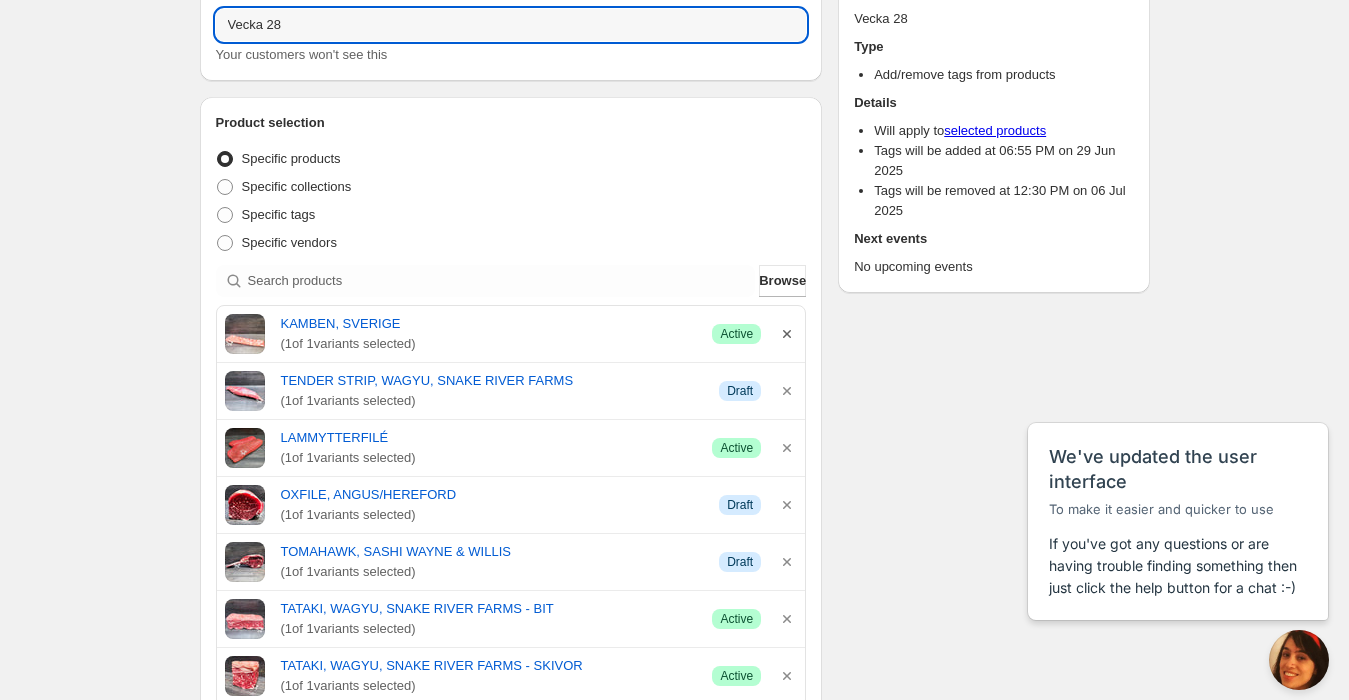 type on "Vecka 28" 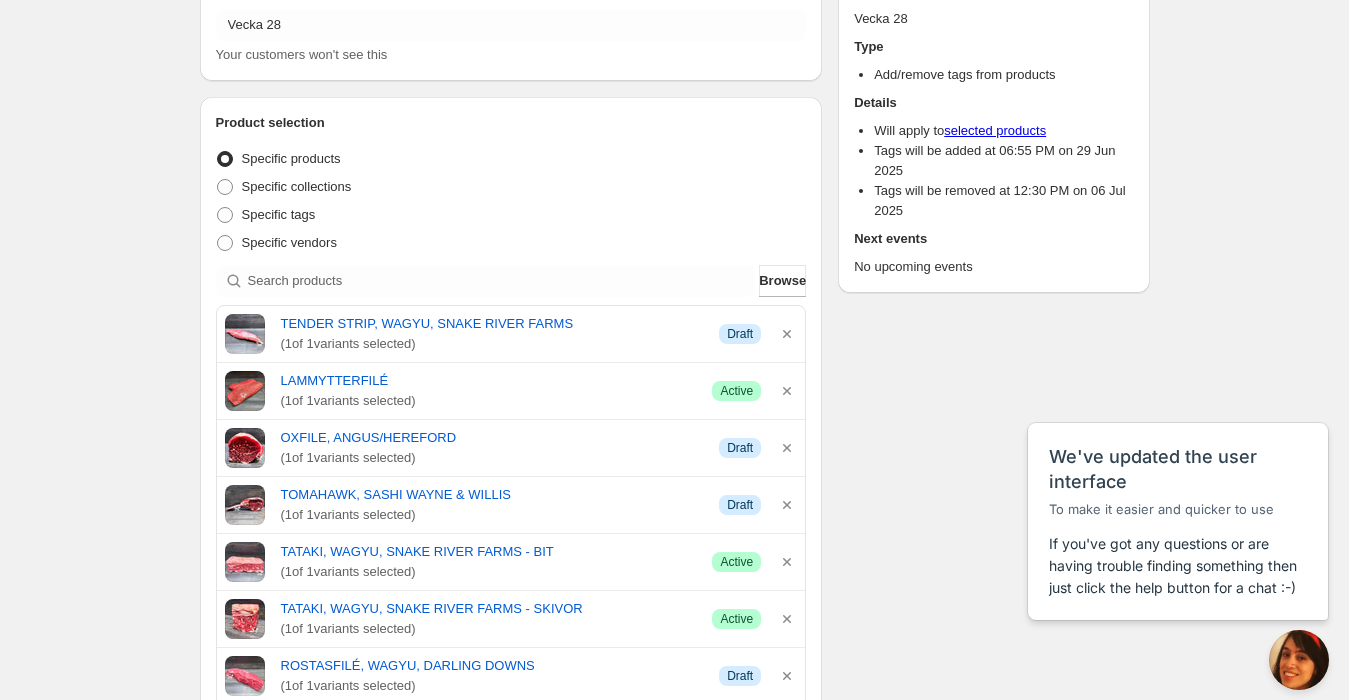 click at bounding box center (787, 334) 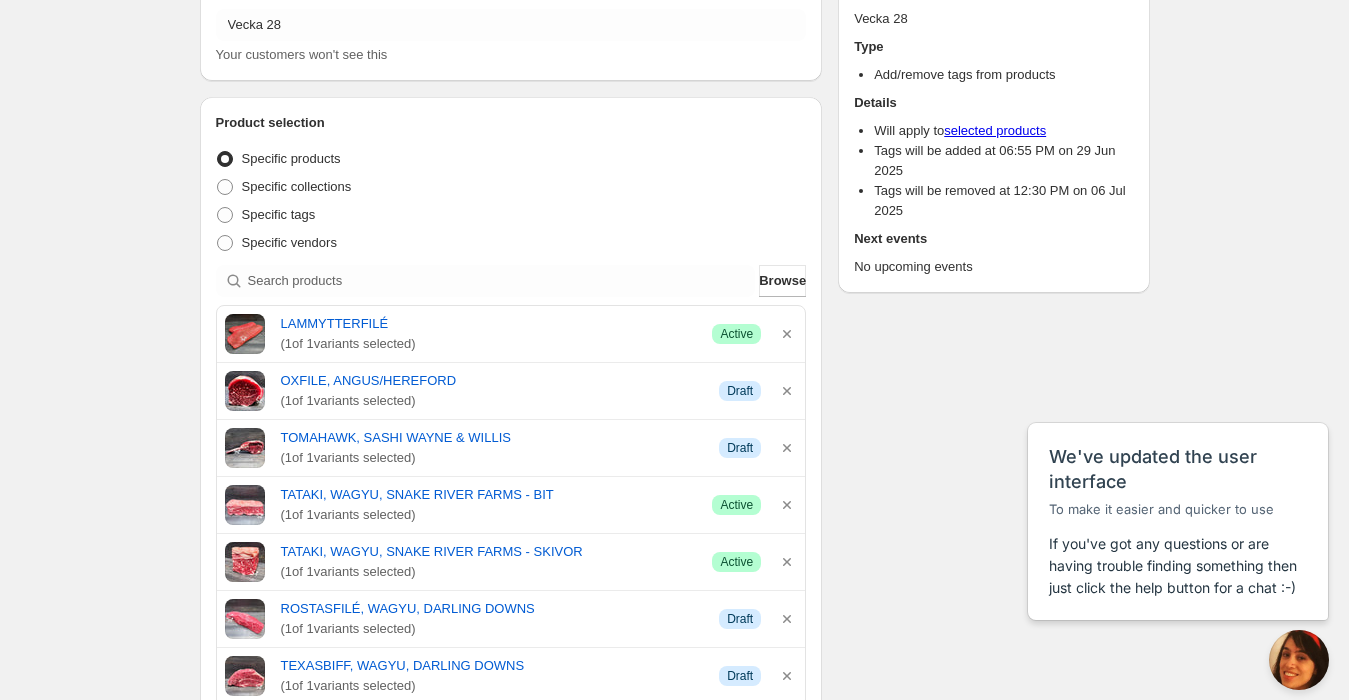 click at bounding box center (787, 334) 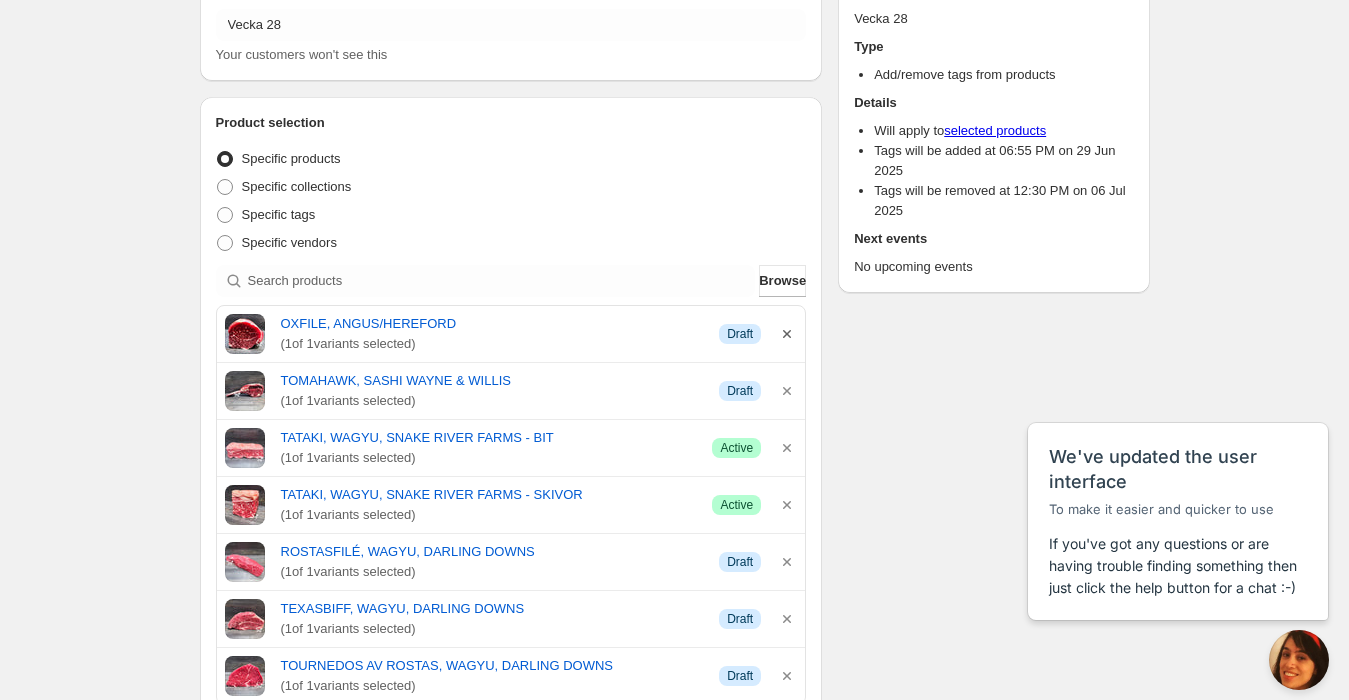 click at bounding box center [787, 334] 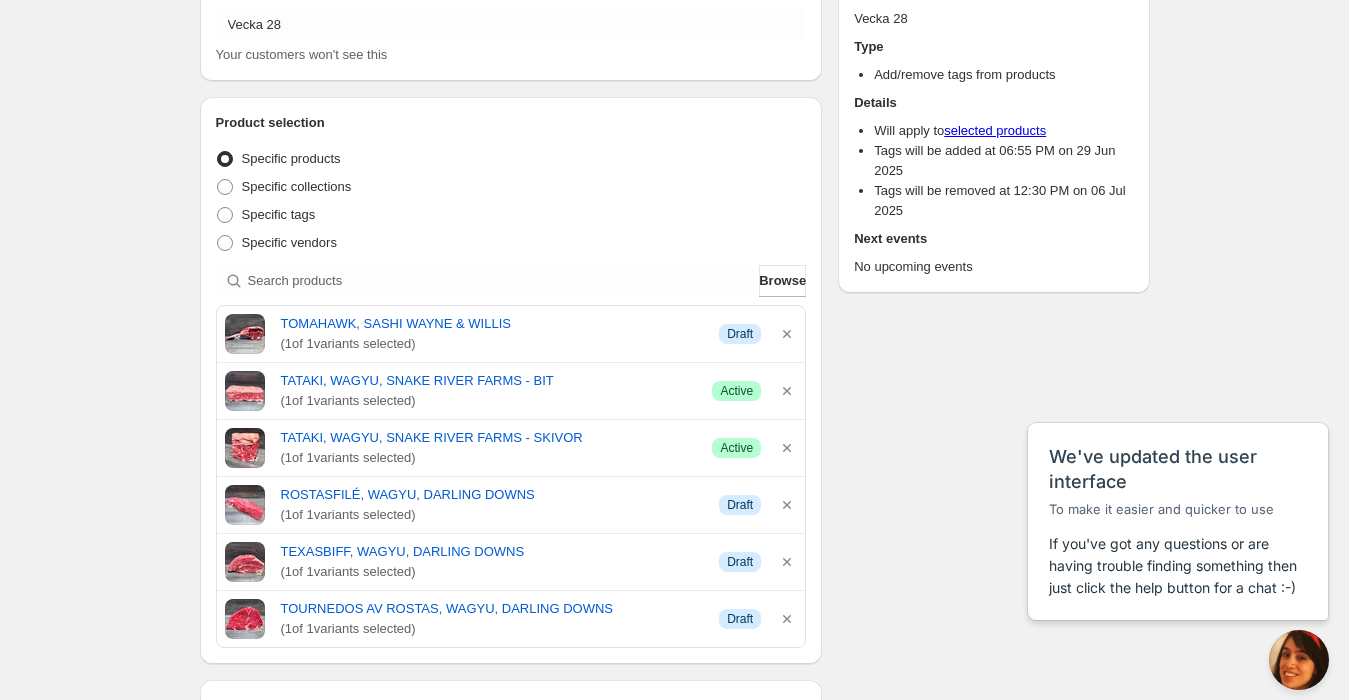 click at bounding box center [787, 334] 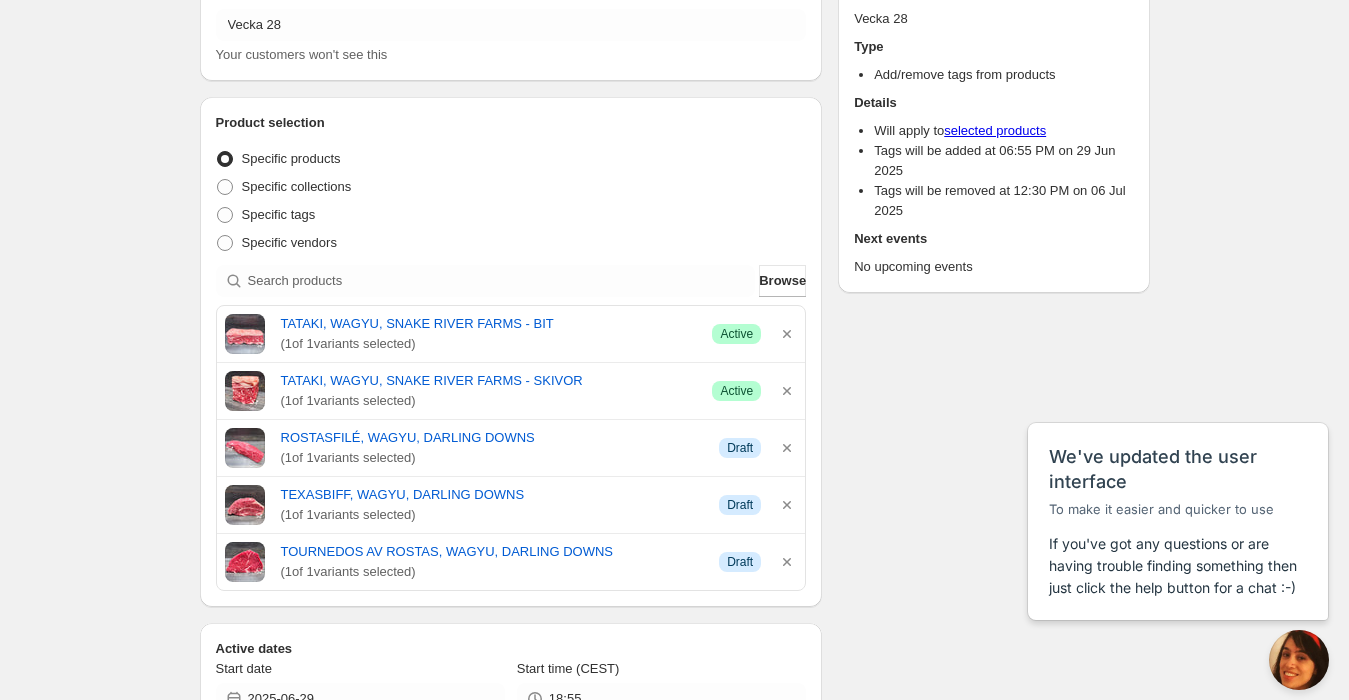 click at bounding box center (787, 334) 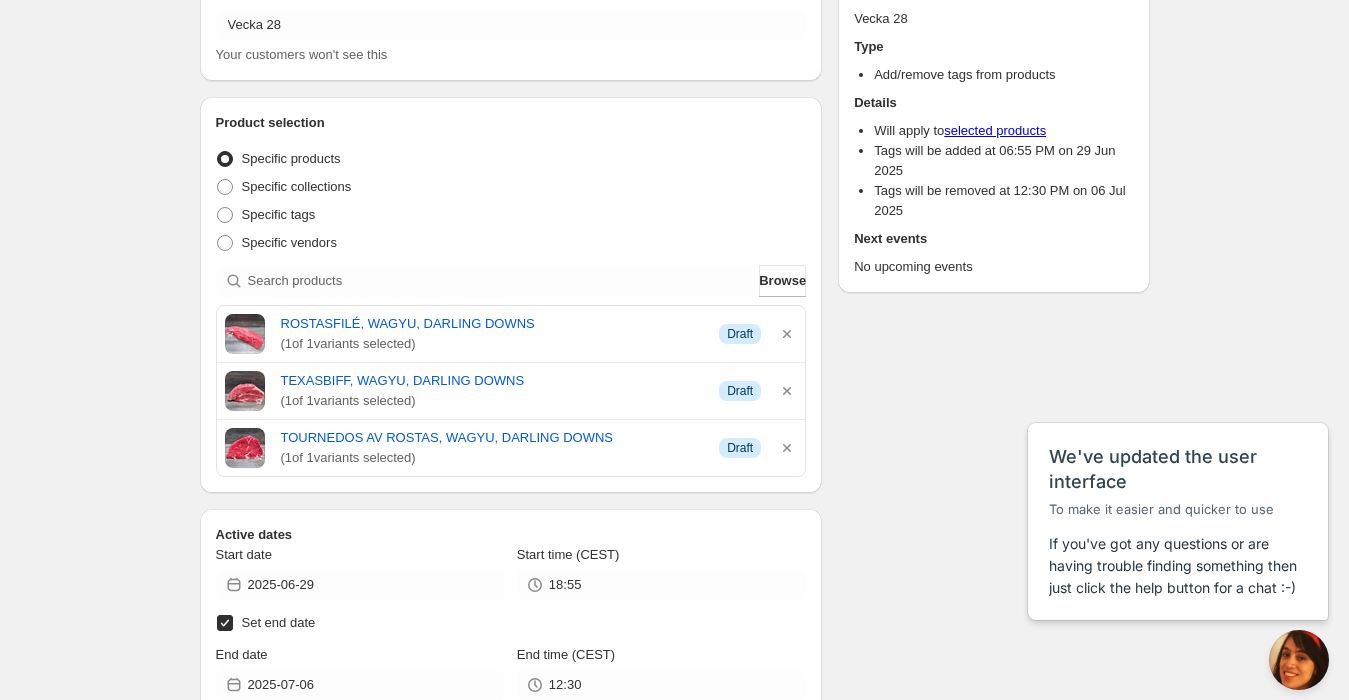 click at bounding box center (787, 334) 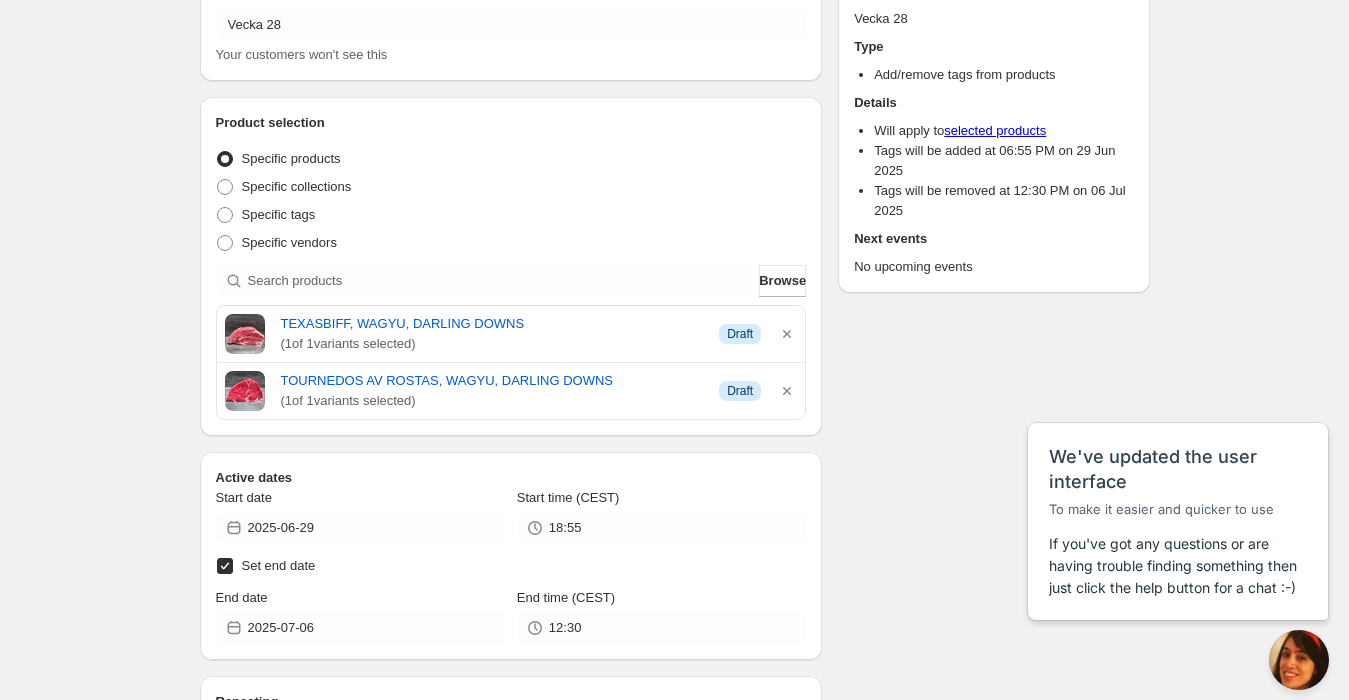 click at bounding box center (787, 334) 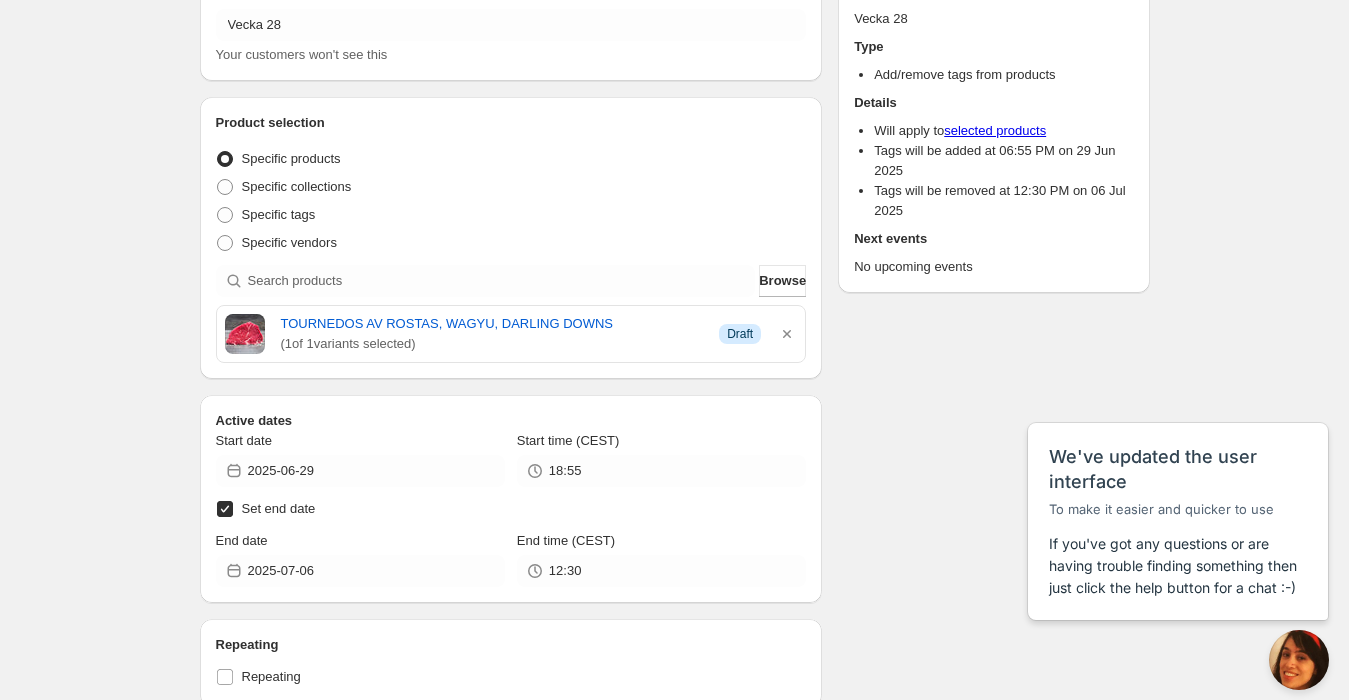 click at bounding box center [787, 334] 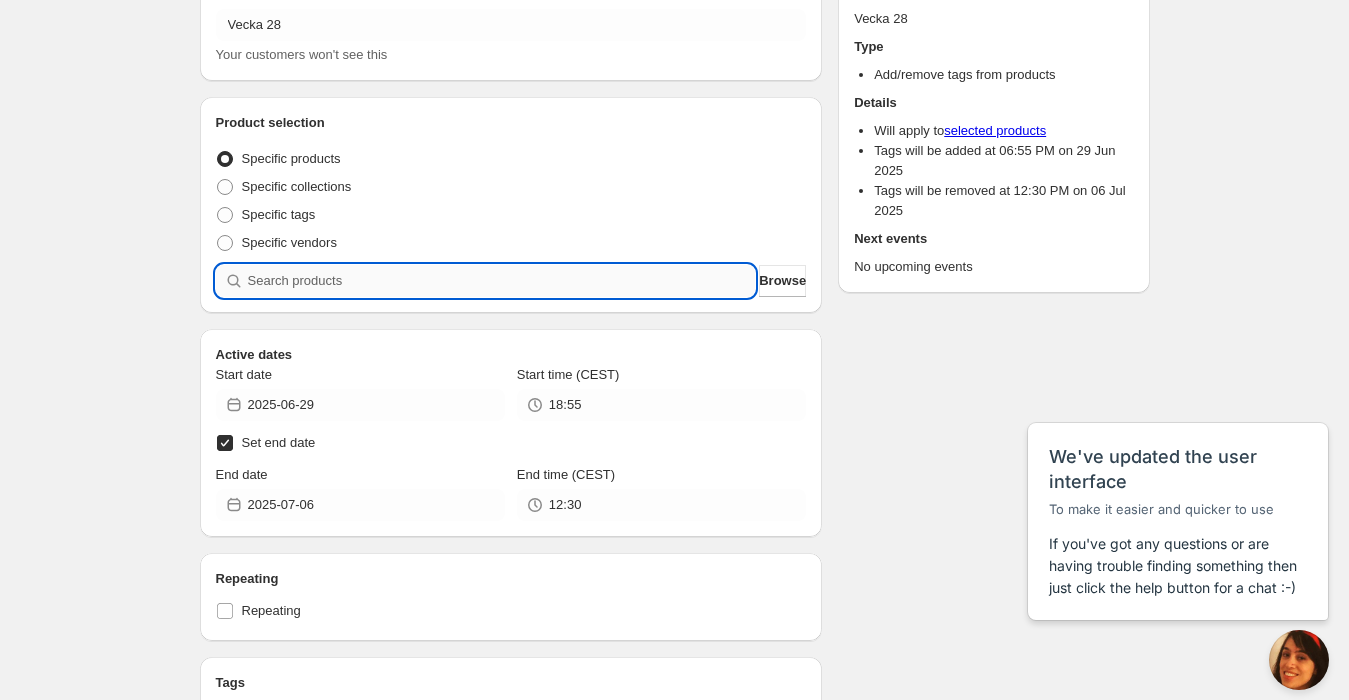 click at bounding box center (502, 281) 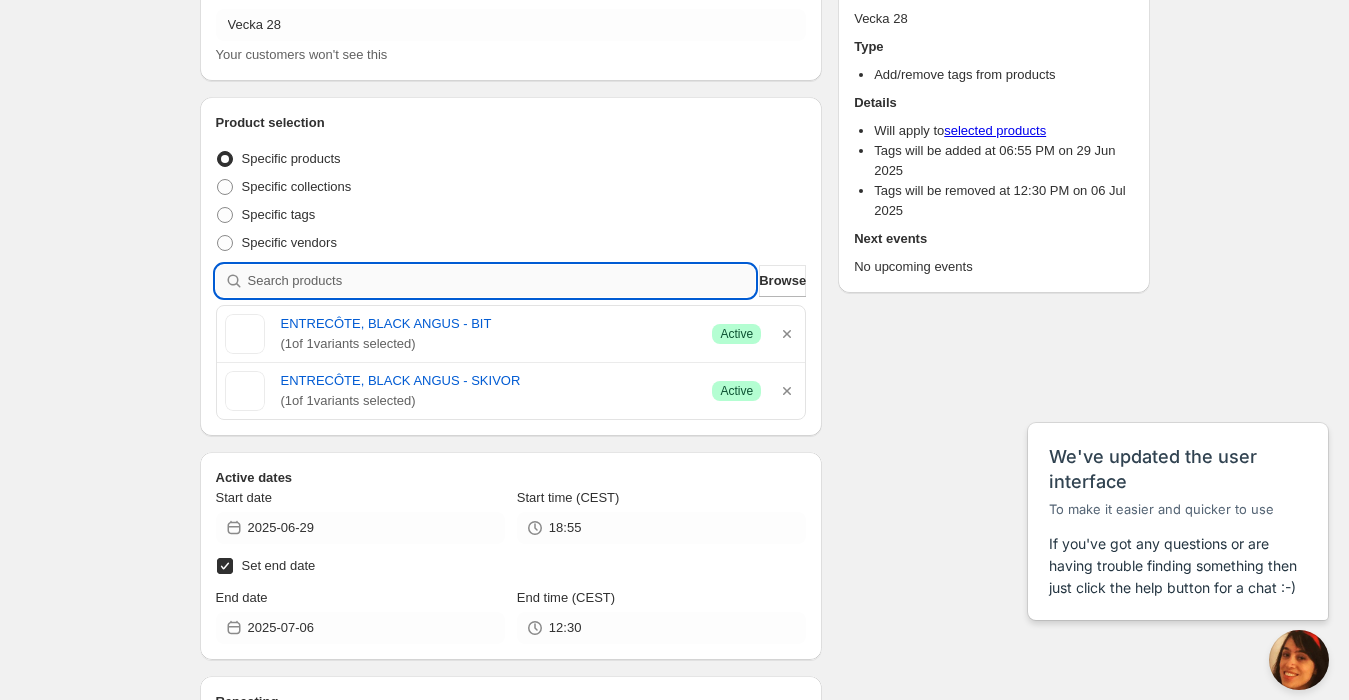 click at bounding box center [502, 281] 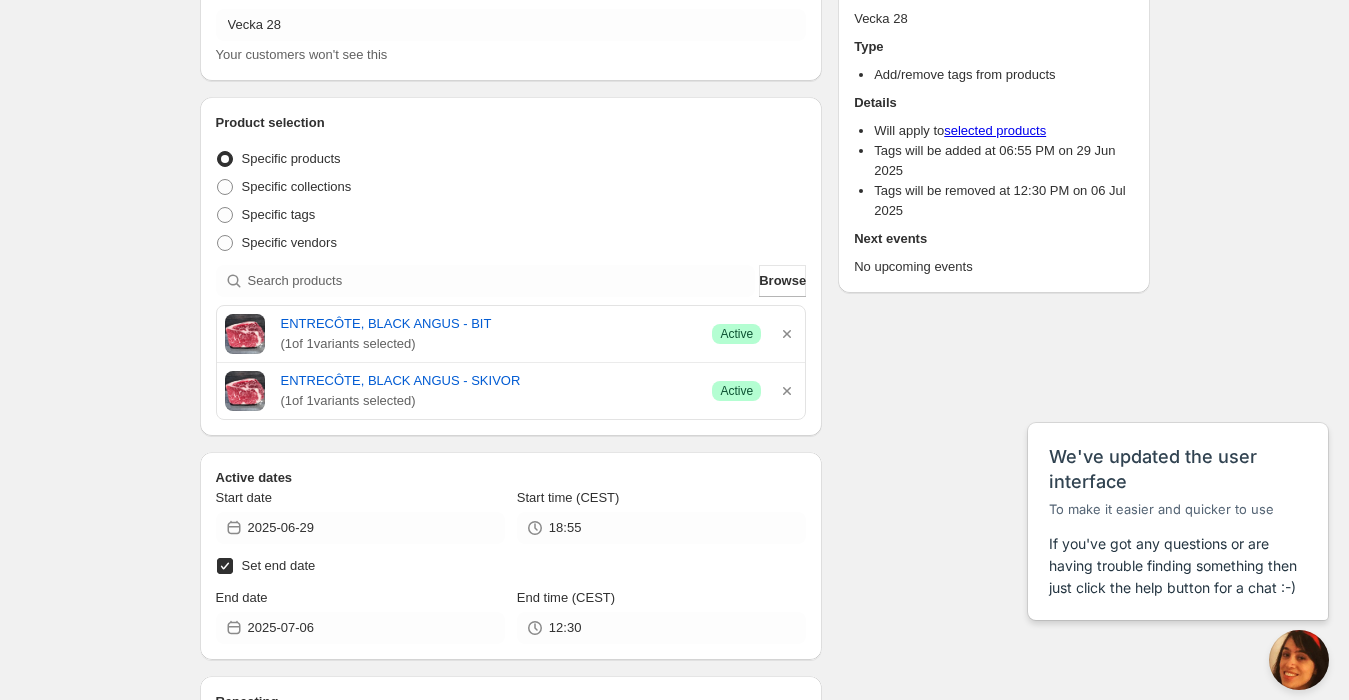 click on "Product selection Entity type Specific products Specific collections Specific tags Specific vendors Browse ENTRECÔTE, BLACK ANGUS - BIT ( 1 of 1 variants selected) Success Active ENTRECÔTE, BLACK ANGUS - SKIVOR ( 1 of 1 variants selected) Success Active" at bounding box center [511, 266] 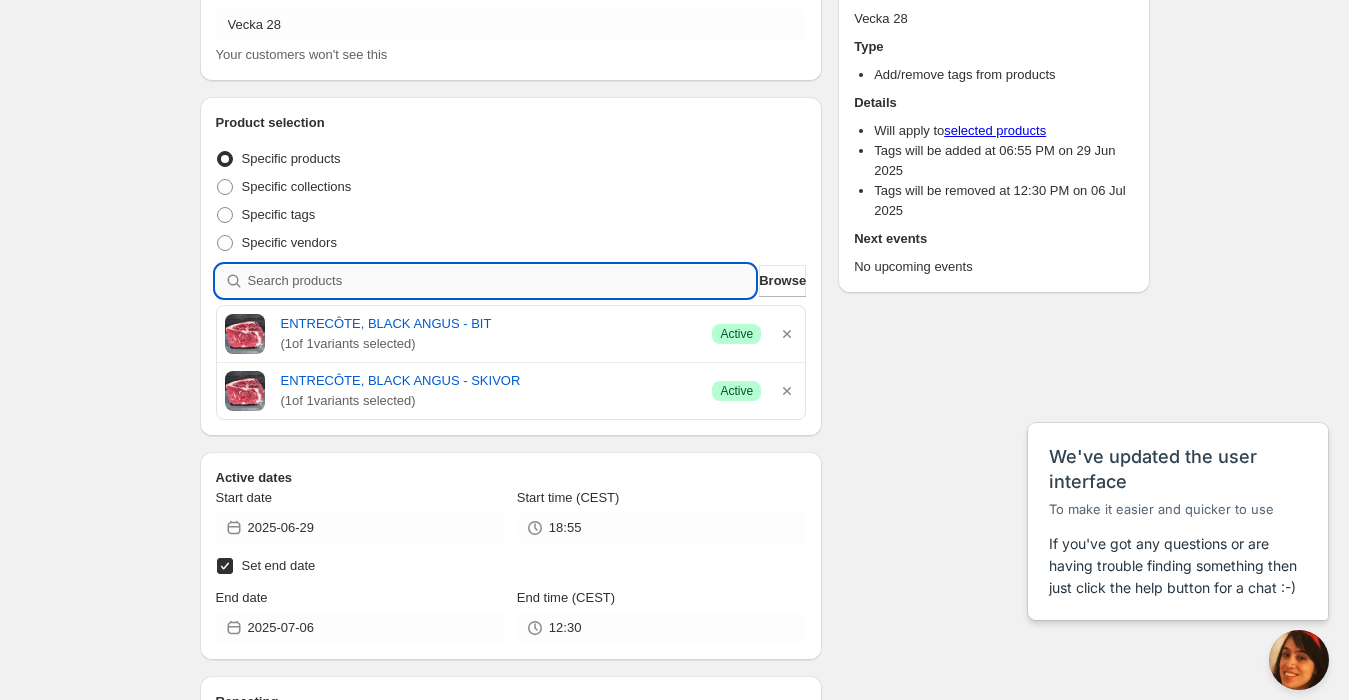 click at bounding box center [502, 281] 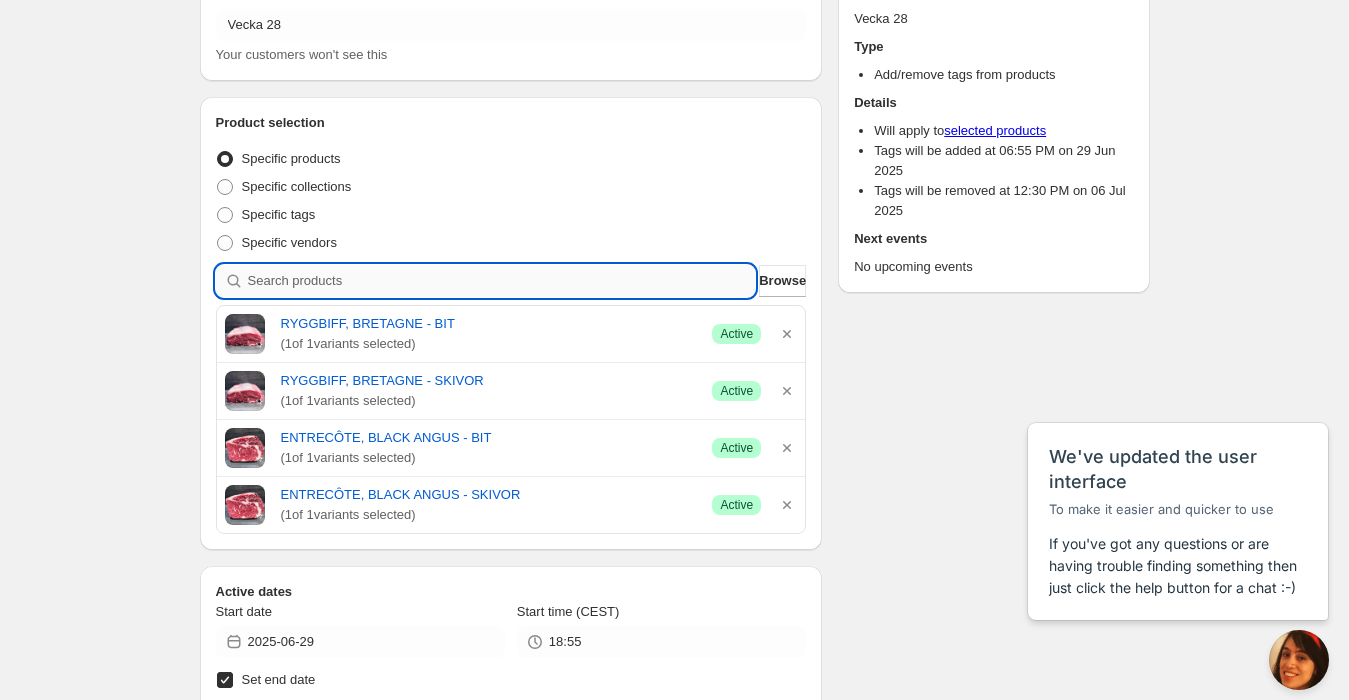 click at bounding box center (502, 281) 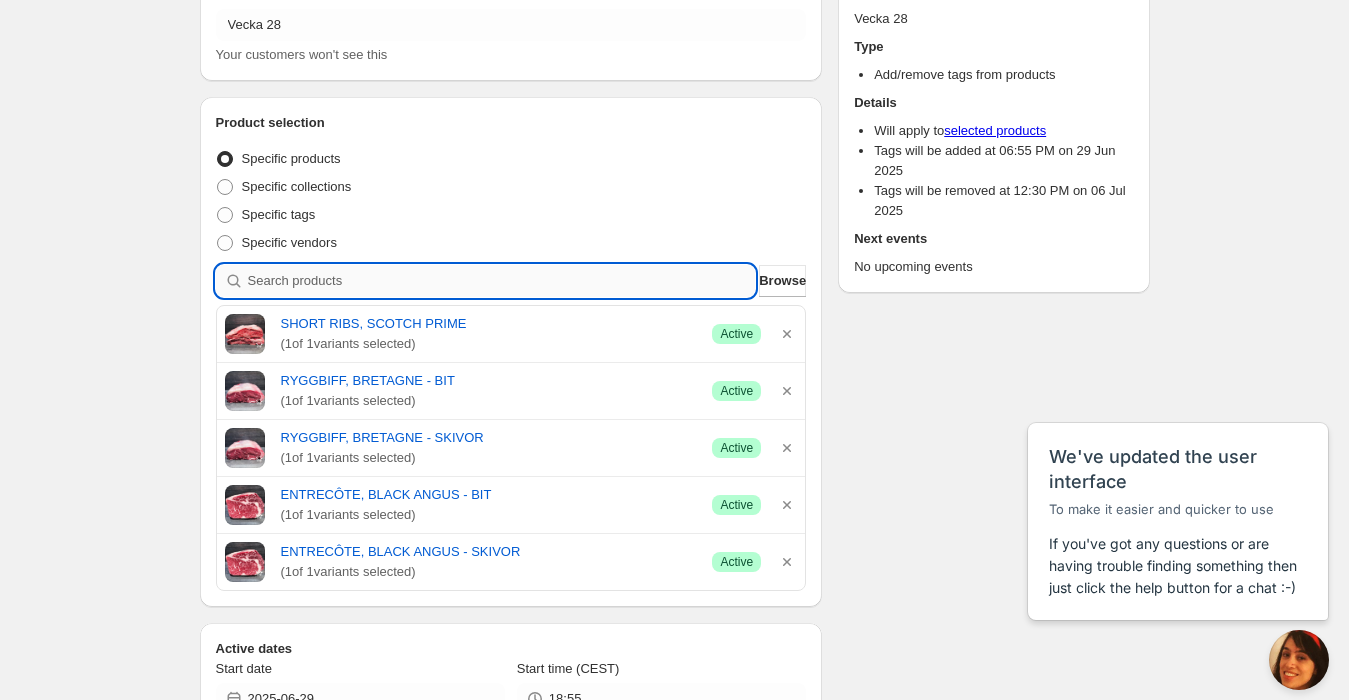 click at bounding box center (502, 281) 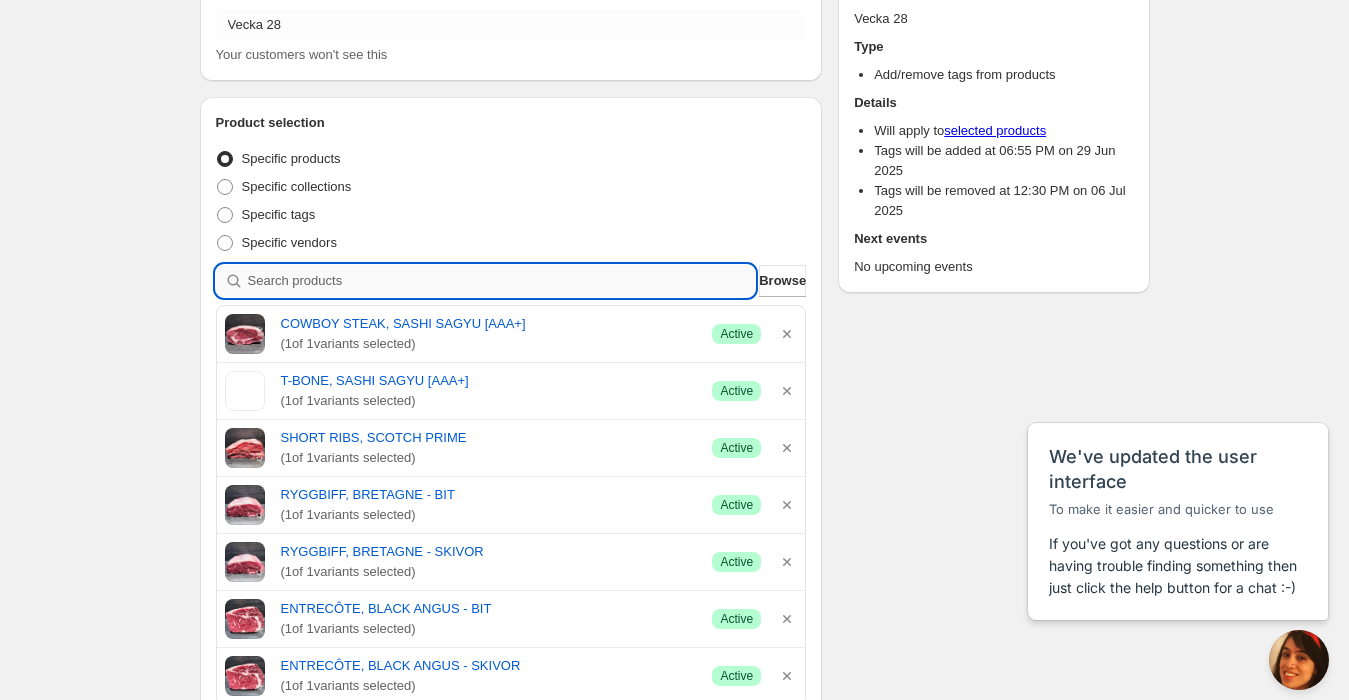 click at bounding box center [502, 281] 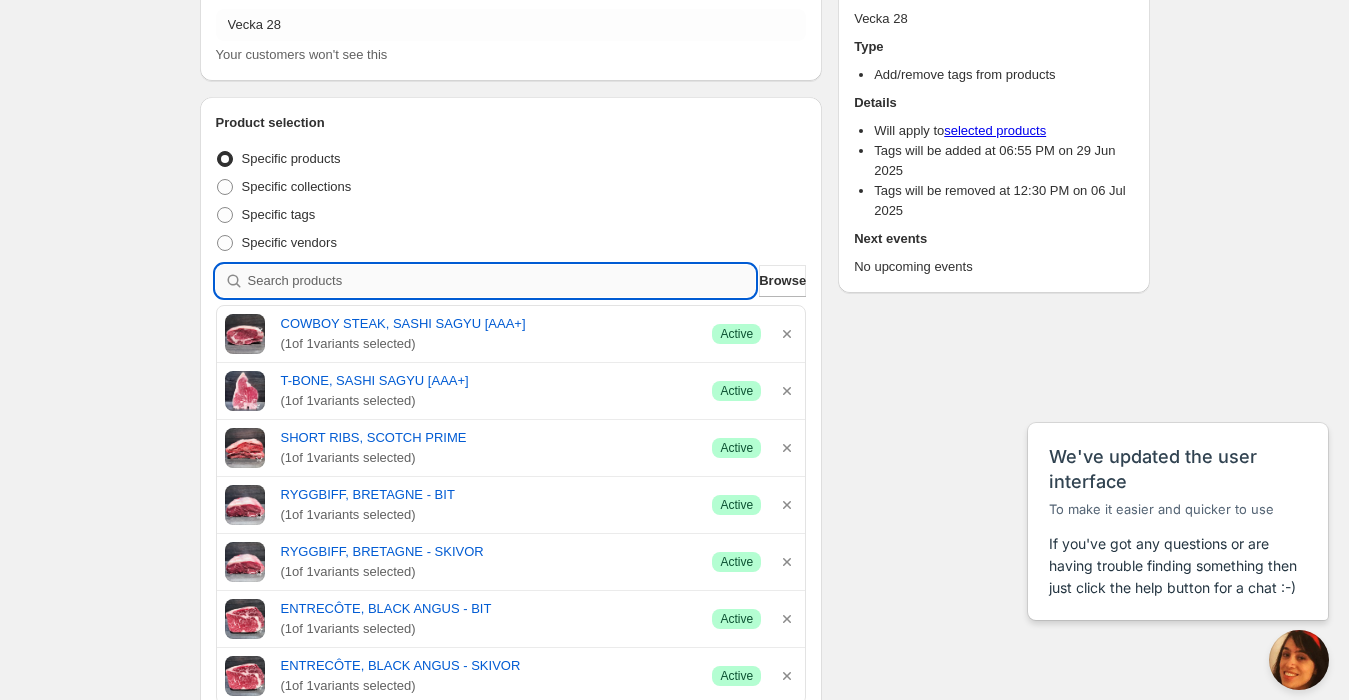 type on "k" 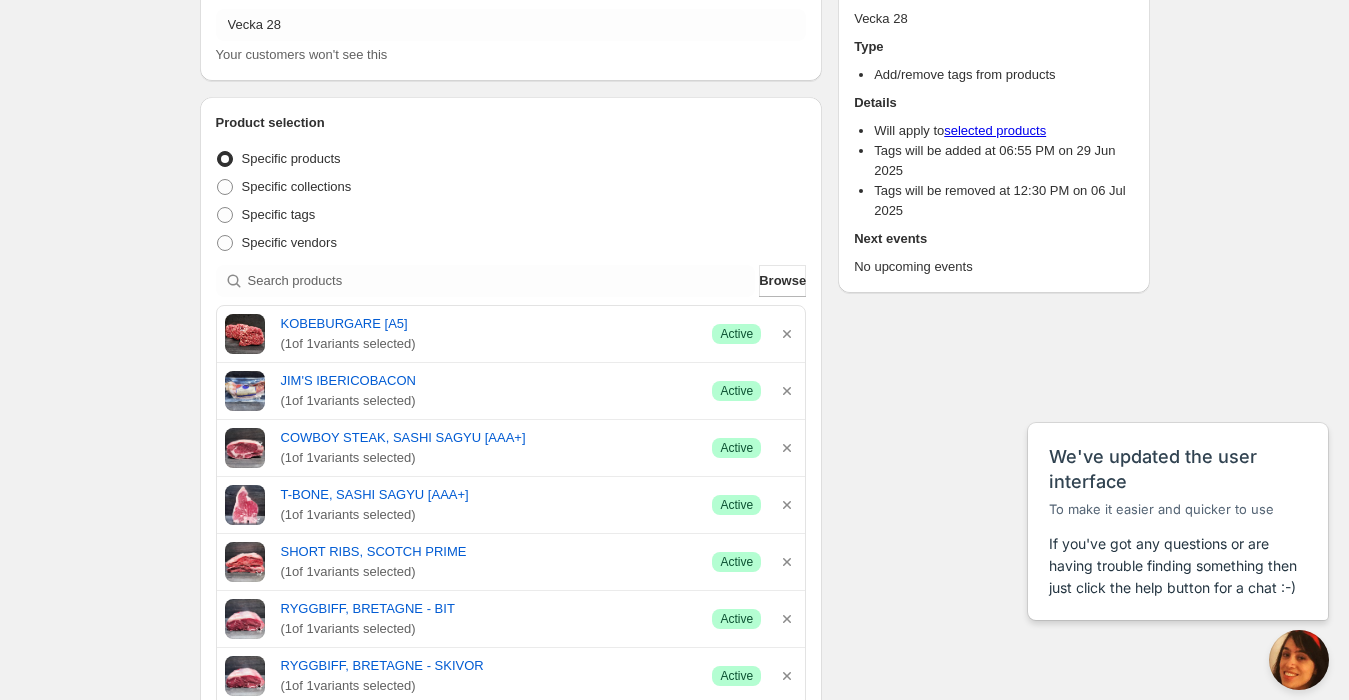 click on "Product selection Entity type Specific products Specific collections Specific tags Specific vendors Browse KOBEBURGARE [A5] ( 1 of 1 variants selected) Success Active JIM'S IBERICOBACON ( 1 of 1 variants selected) Success Active COWBOY STEAK, SASHI SAGYU [AAA+] ( 1 of 1 variants selected) Success Active T-BONE, SASHI SAGYU [AAA+] ( 1 of 1 variants selected) Success Active SHORT RIBS, SCOTCH PRIME ( 1 of 1 variants selected) Success Active RYGGBIFF, BRETAGNE - BIT ( 1 of 1 variants selected) Success Active RYGGBIFF, BRETAGNE - SKIVOR ( 1 of 1 variants selected) Success Active ENTRECÔTE, BLACK ANGUS - BIT ( 1 of 1 variants selected) Success Active ENTRECÔTE, BLACK ANGUS - SKIVOR ( 1 of 1 variants selected) Success Active Active dates Start date 2025-06-29 Start time (CEST) 18:55 Set end date 12:30 1" at bounding box center [674, 774] 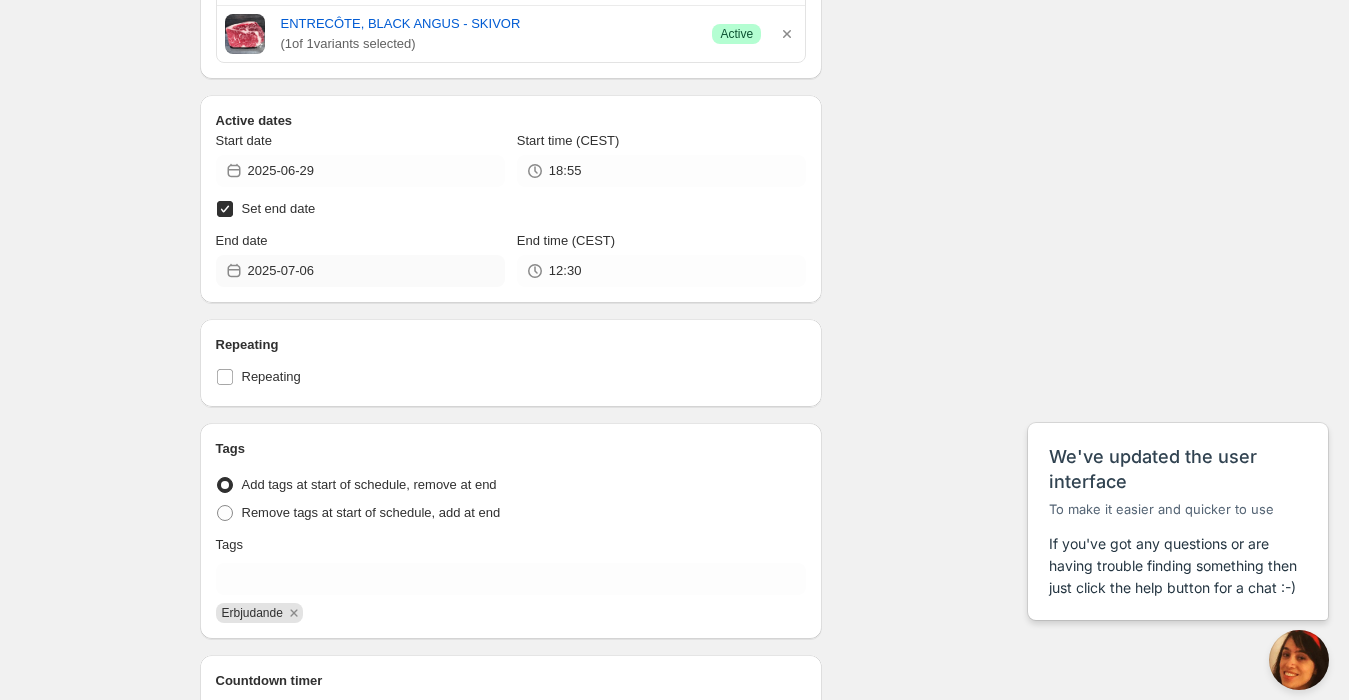 scroll, scrollTop: 888, scrollLeft: 0, axis: vertical 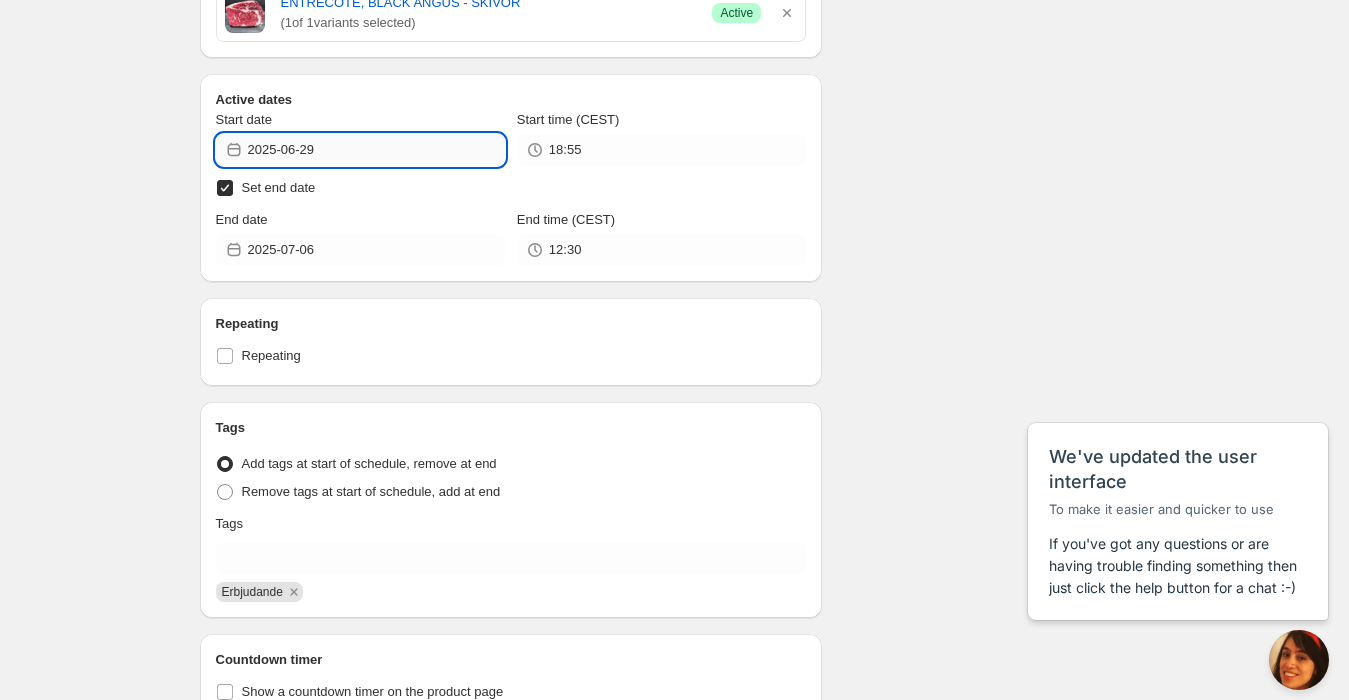 click on "2025-06-29" at bounding box center (376, 150) 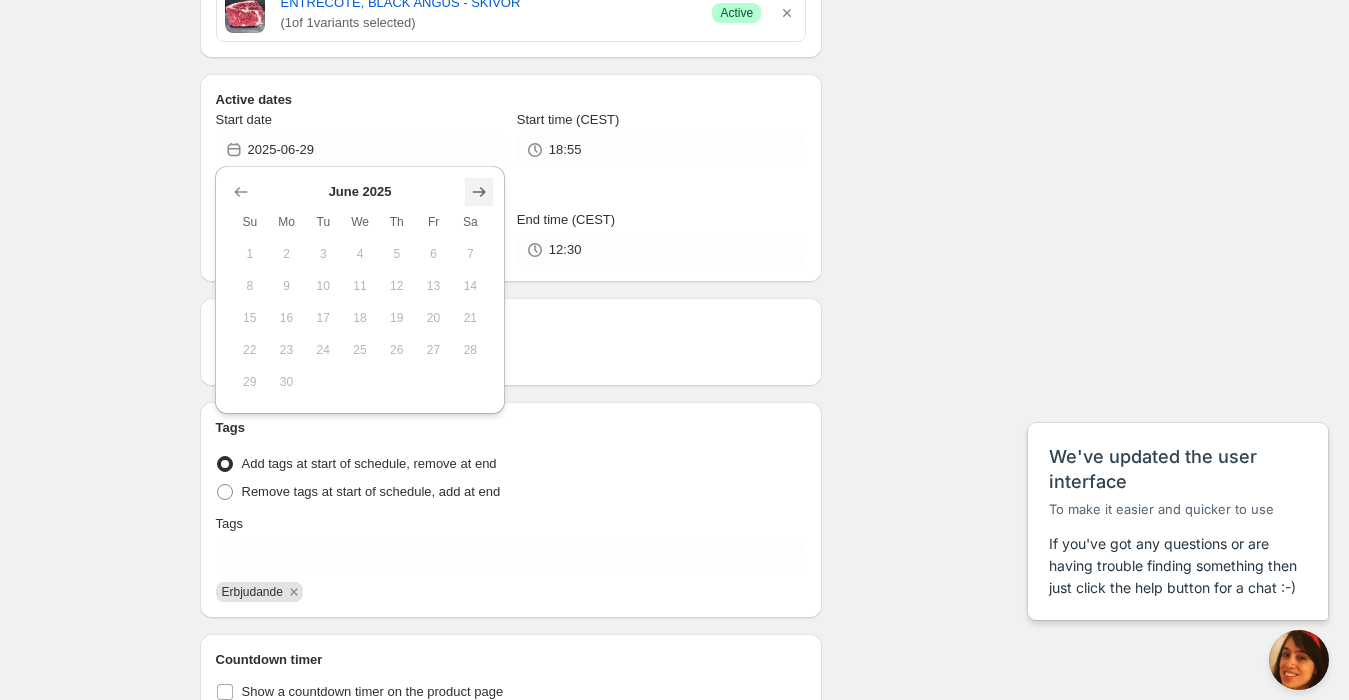 click at bounding box center (478, 193) 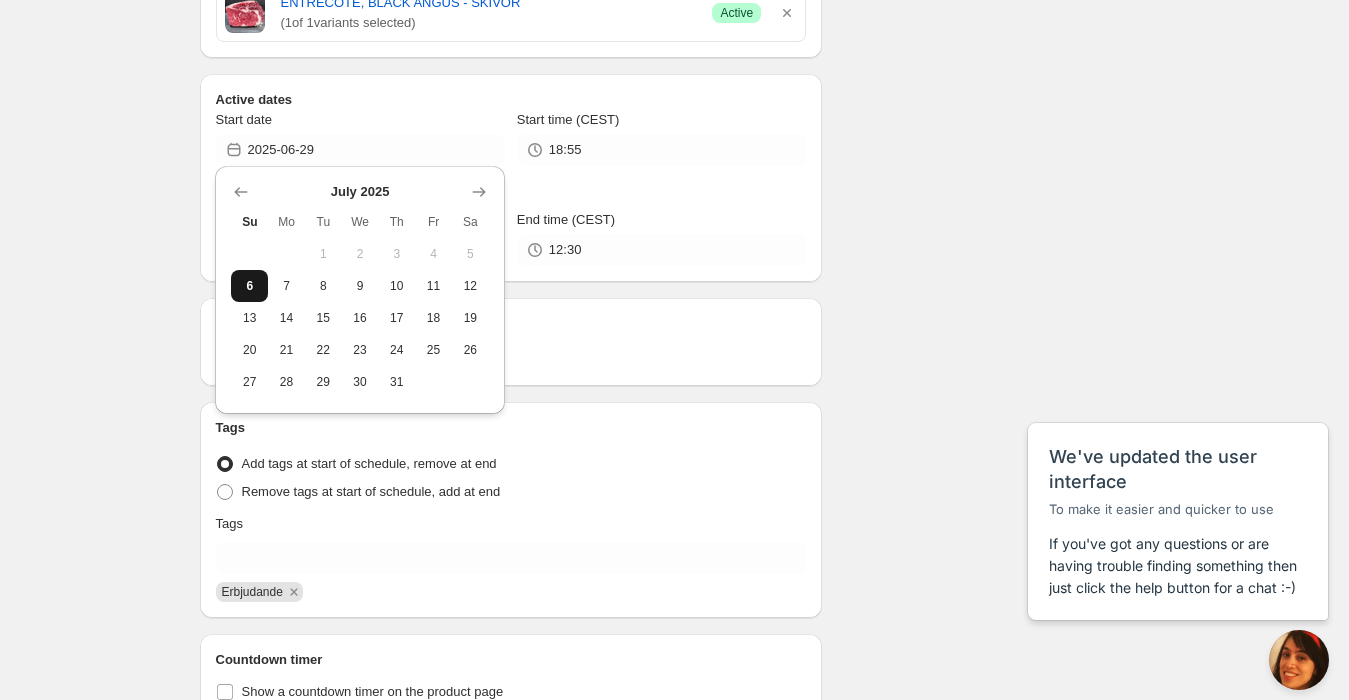 click on "6" at bounding box center (249, 286) 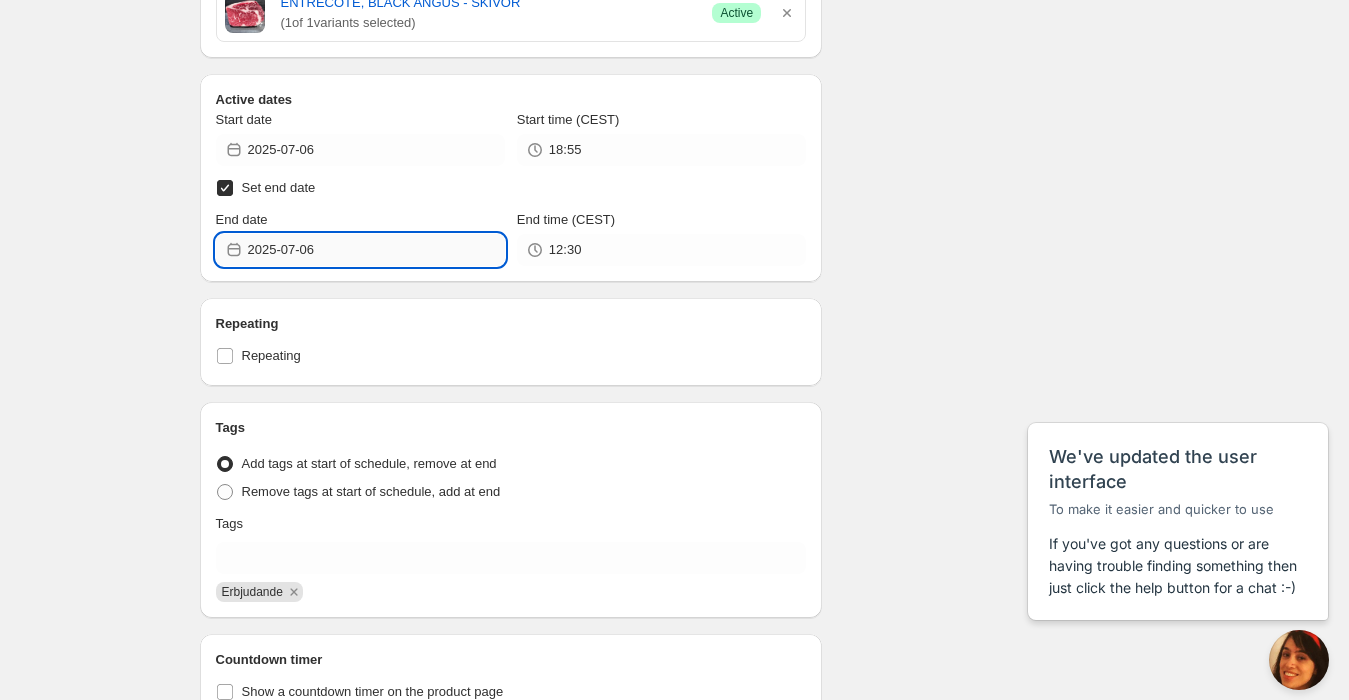 click on "2025-07-06" at bounding box center [376, 250] 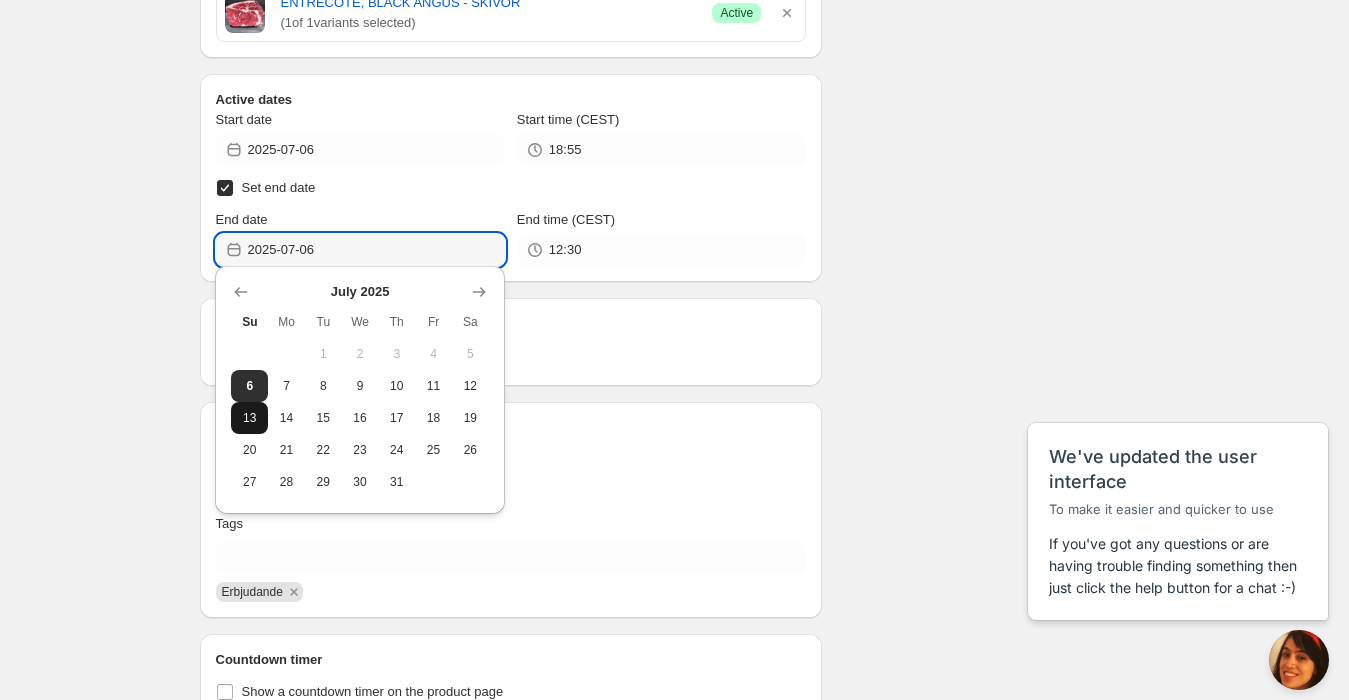 click on "13" at bounding box center (249, 418) 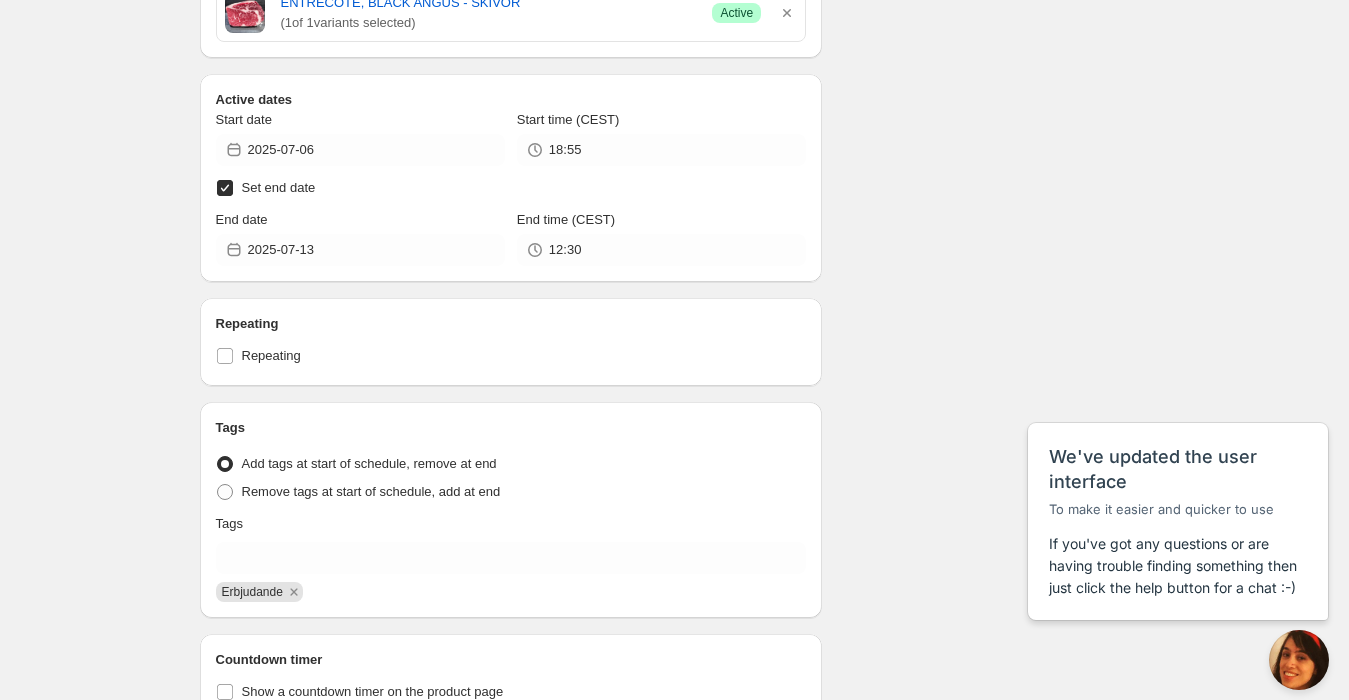 click on "Product selection Entity type Specific products Specific collections Specific tags Specific vendors Browse KOBEBURGARE [A5] ( 1 of 1 variants selected) Success Active JIM'S IBERICOBACON ( 1 of 1 variants selected) Success Active COWBOY STEAK, SASHI SAGYU [AAA+] ( 1 of 1 variants selected) Success Active T-BONE, SASHI SAGYU [AAA+] ( 1 of 1 variants selected) Success Active SHORT RIBS, SCOTCH PRIME ( 1 of 1 variants selected) Success Active RYGGBIFF, BRETAGNE - BIT ( 1 of 1 variants selected) Success Active RYGGBIFF, BRETAGNE - SKIVOR ( 1 of 1 variants selected) Success Active ENTRECÔTE, BLACK ANGUS - BIT ( 1 of 1 variants selected) Success Active ENTRECÔTE, BLACK ANGUS - SKIVOR ( 1 of 1 variants selected) Success Active Active dates Start date 2025-07-06 Start time (CEST) 18:55 Set end date 12:30 1" at bounding box center [674, -3] 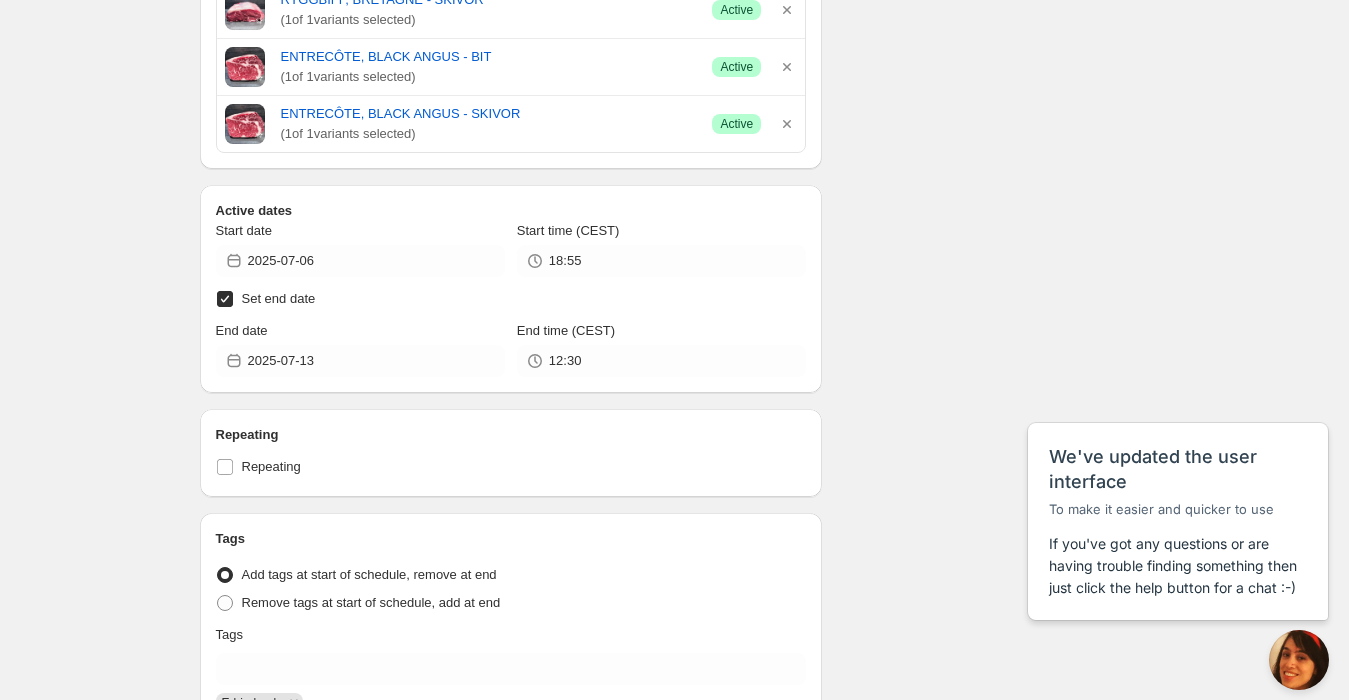 scroll, scrollTop: 730, scrollLeft: 0, axis: vertical 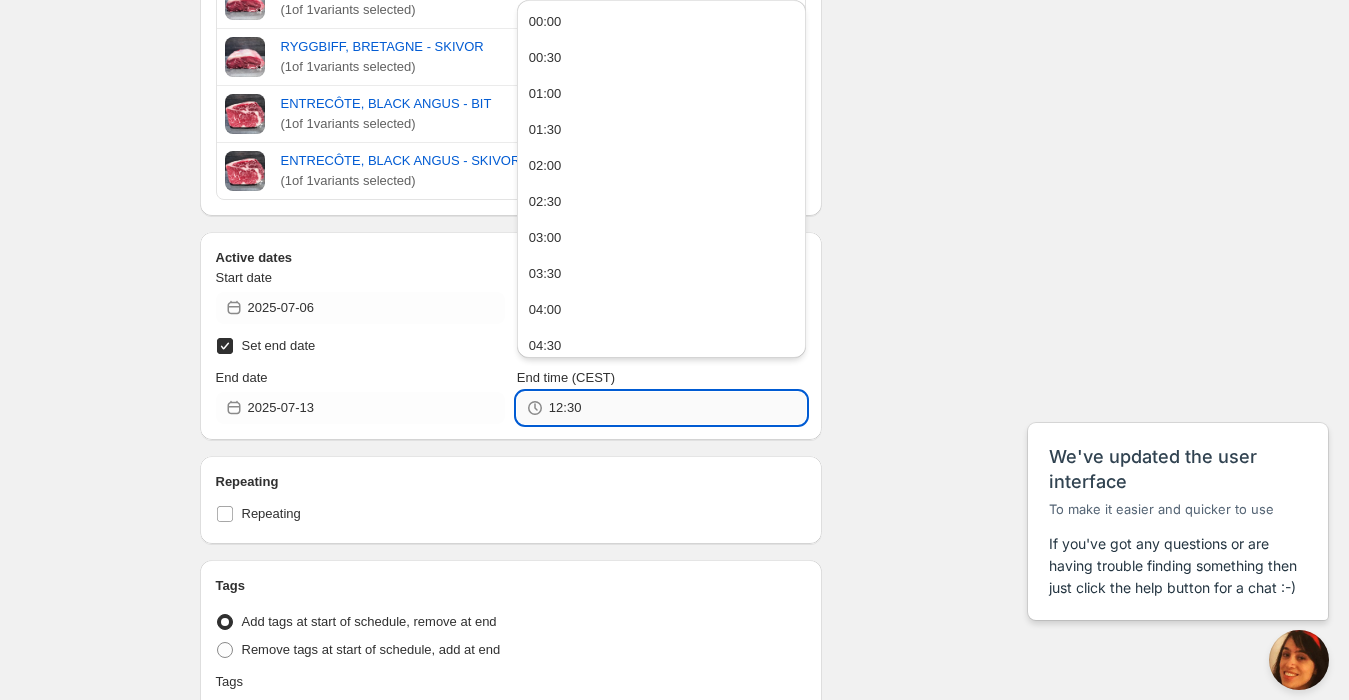 click on "12:30" at bounding box center (677, 408) 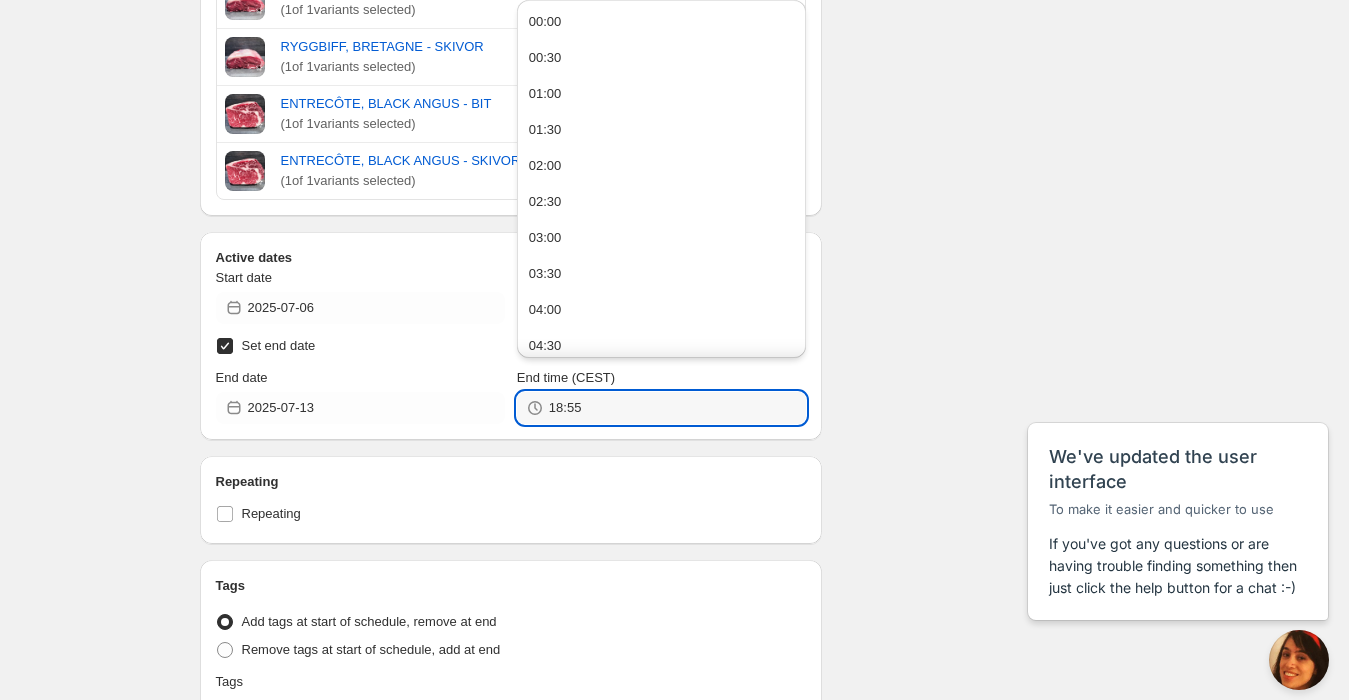 type on "18:55" 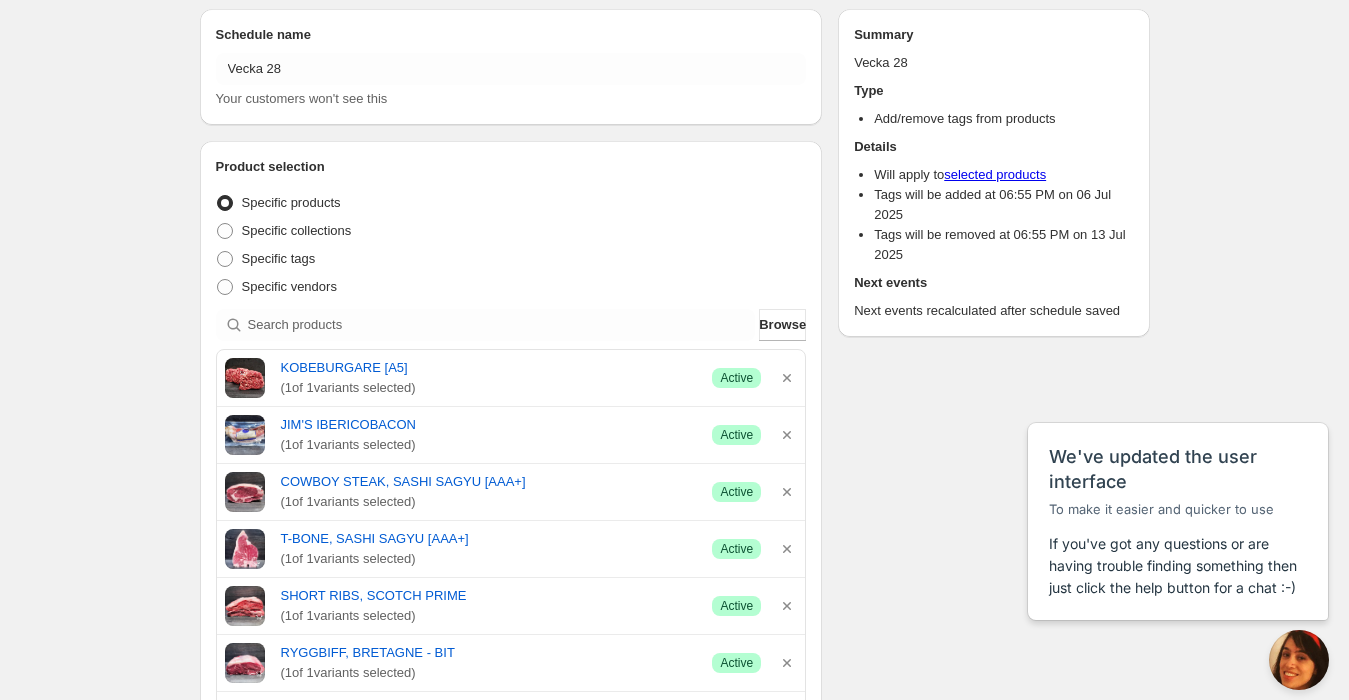 scroll, scrollTop: 63, scrollLeft: 0, axis: vertical 